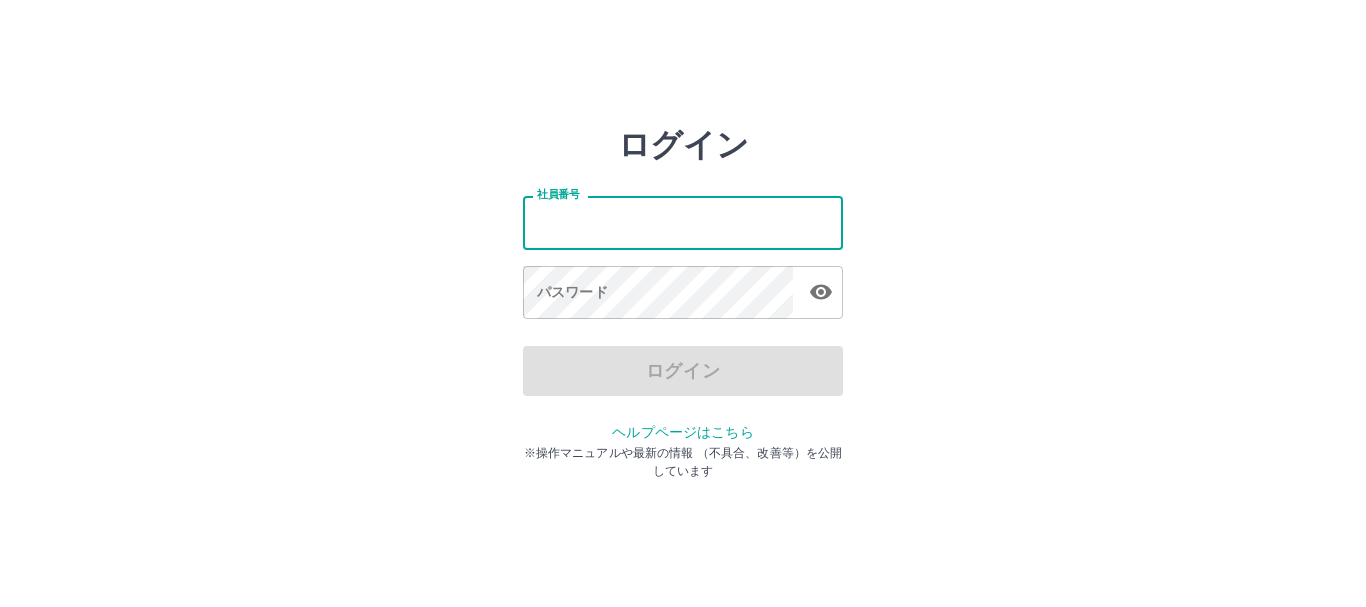 scroll, scrollTop: 0, scrollLeft: 0, axis: both 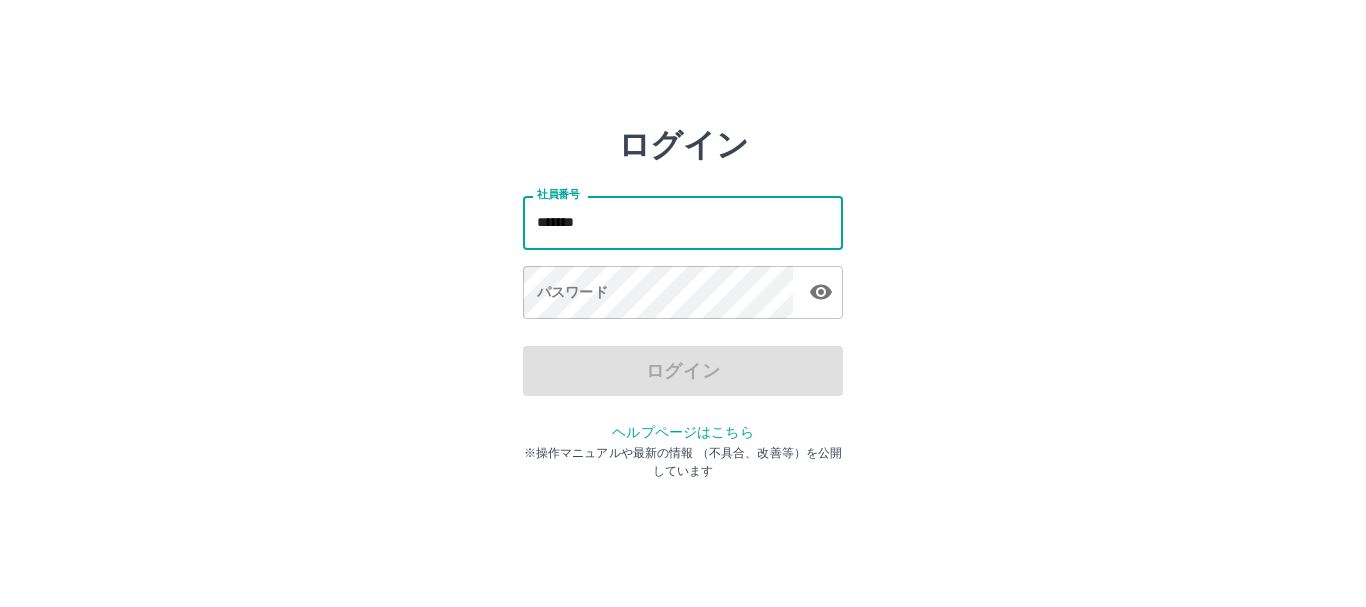 type on "*******" 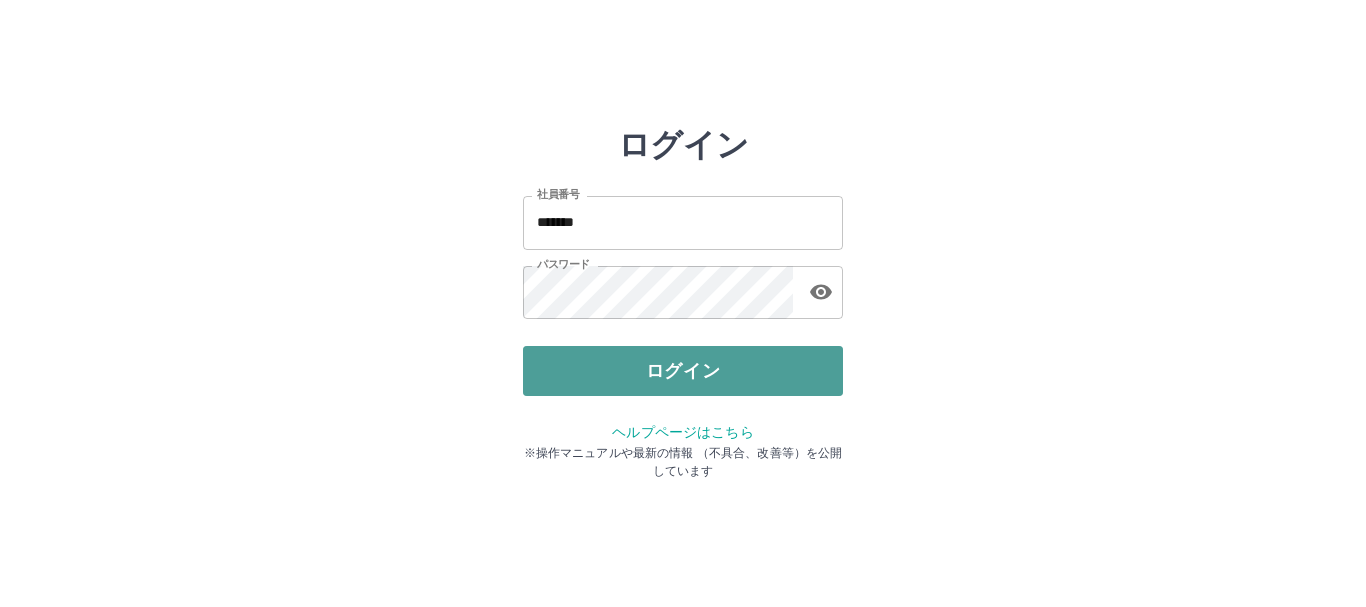 click on "ログイン" at bounding box center (683, 371) 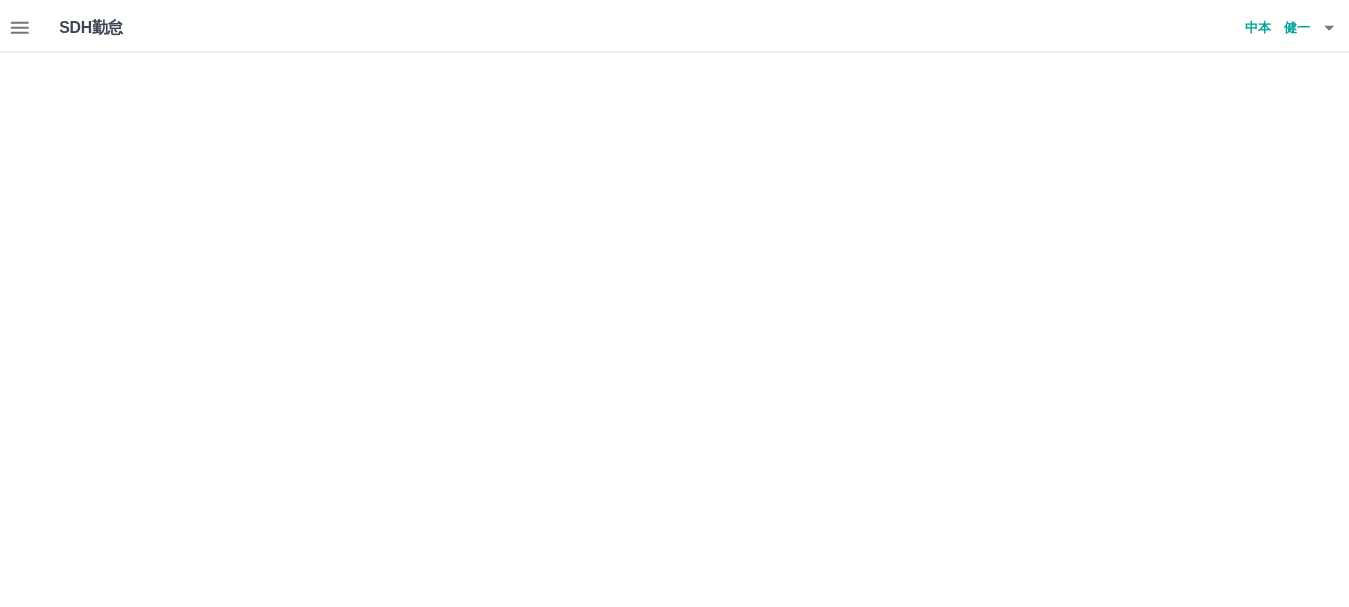 scroll, scrollTop: 0, scrollLeft: 0, axis: both 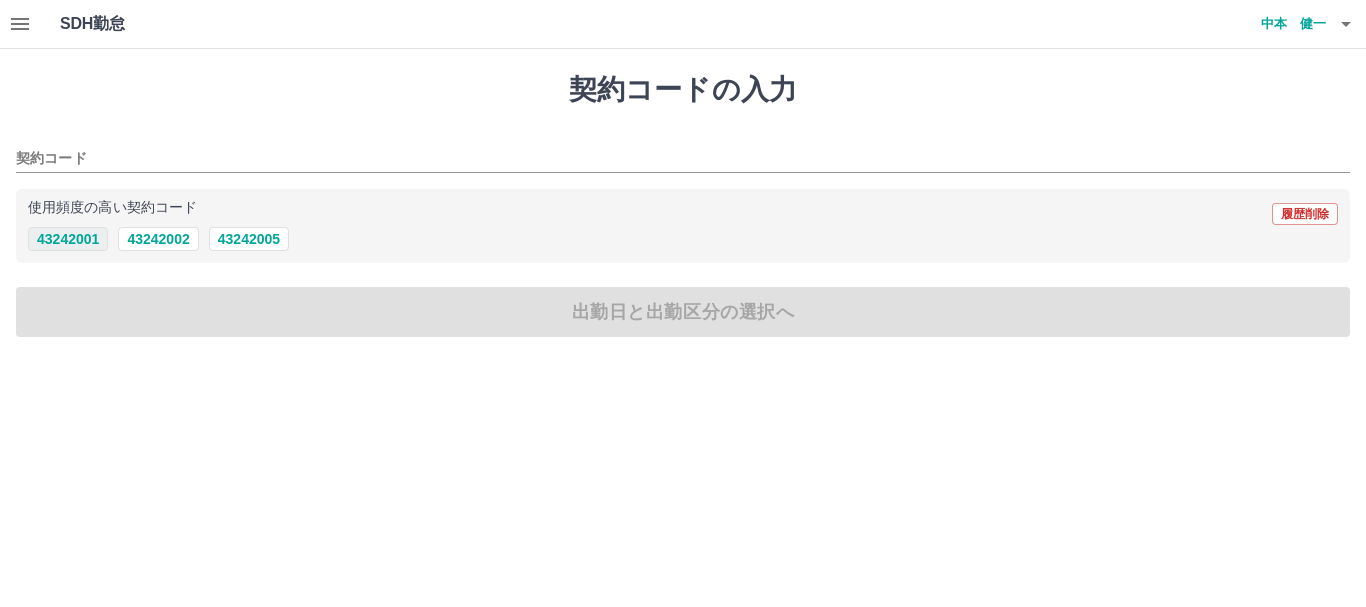 click on "43242001" at bounding box center [68, 239] 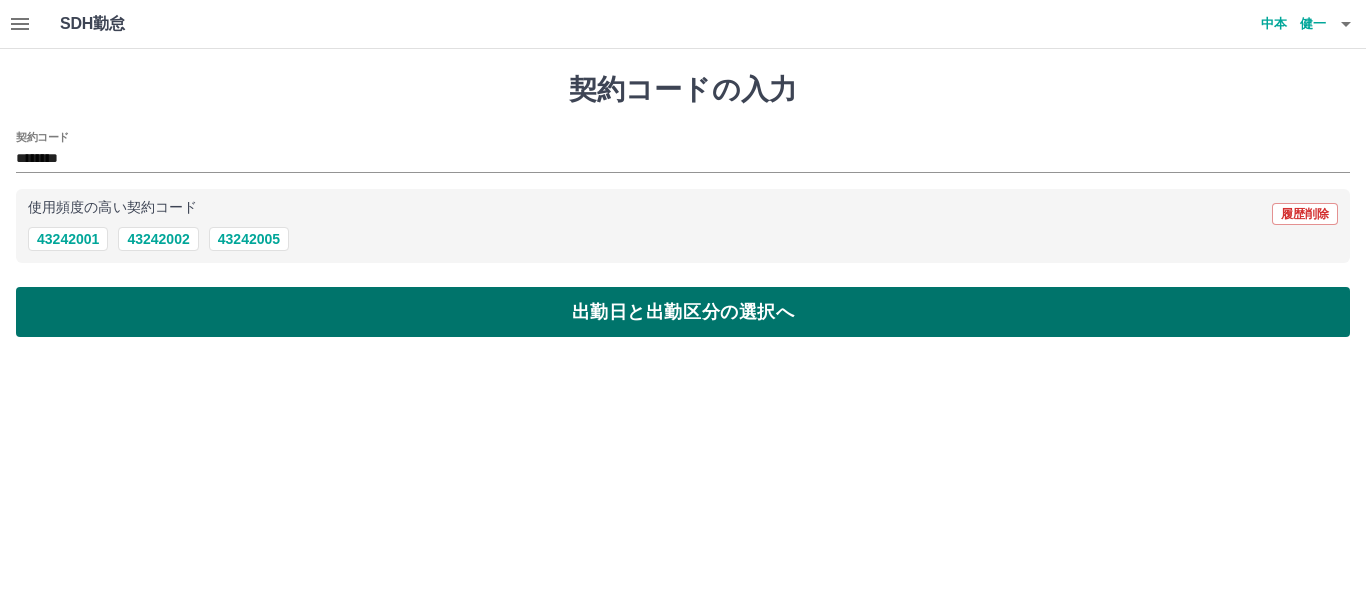 click on "出勤日と出勤区分の選択へ" at bounding box center (683, 312) 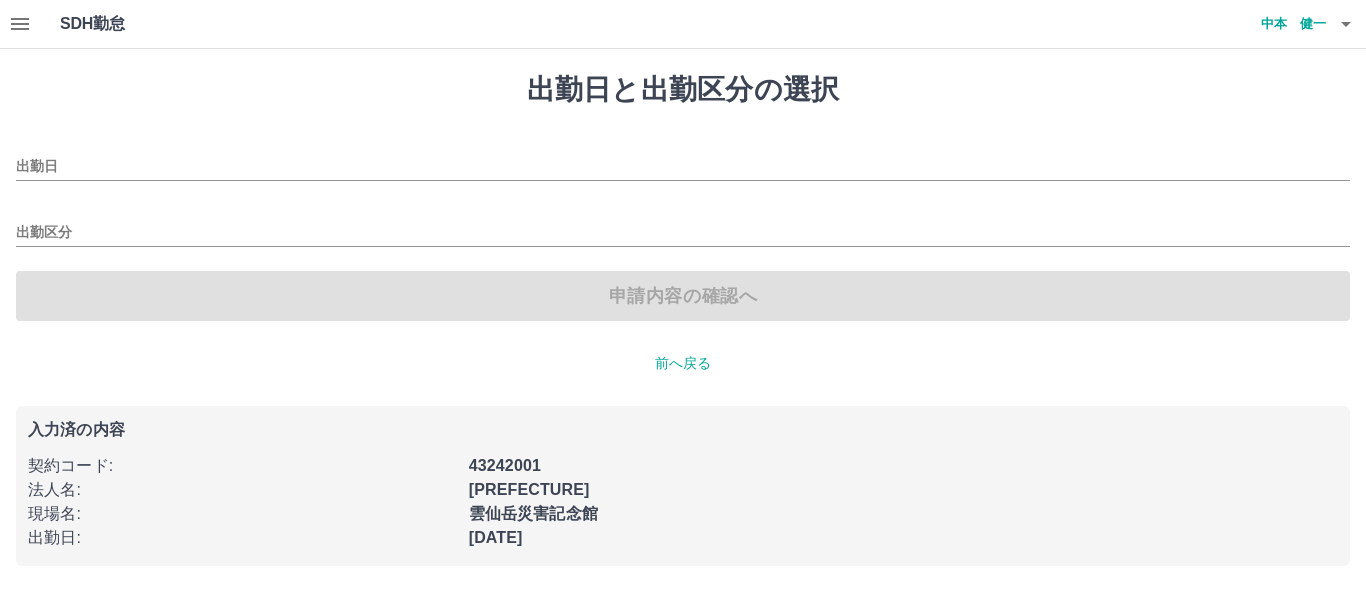 type on "**********" 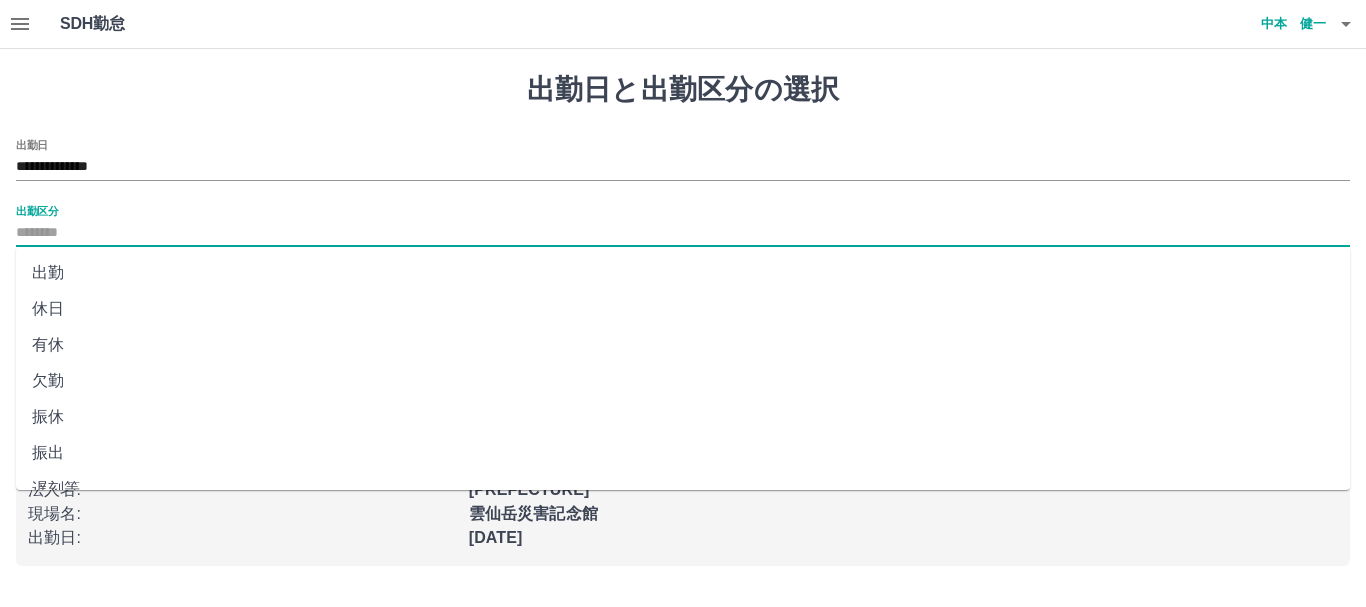 click on "出勤区分" at bounding box center [683, 233] 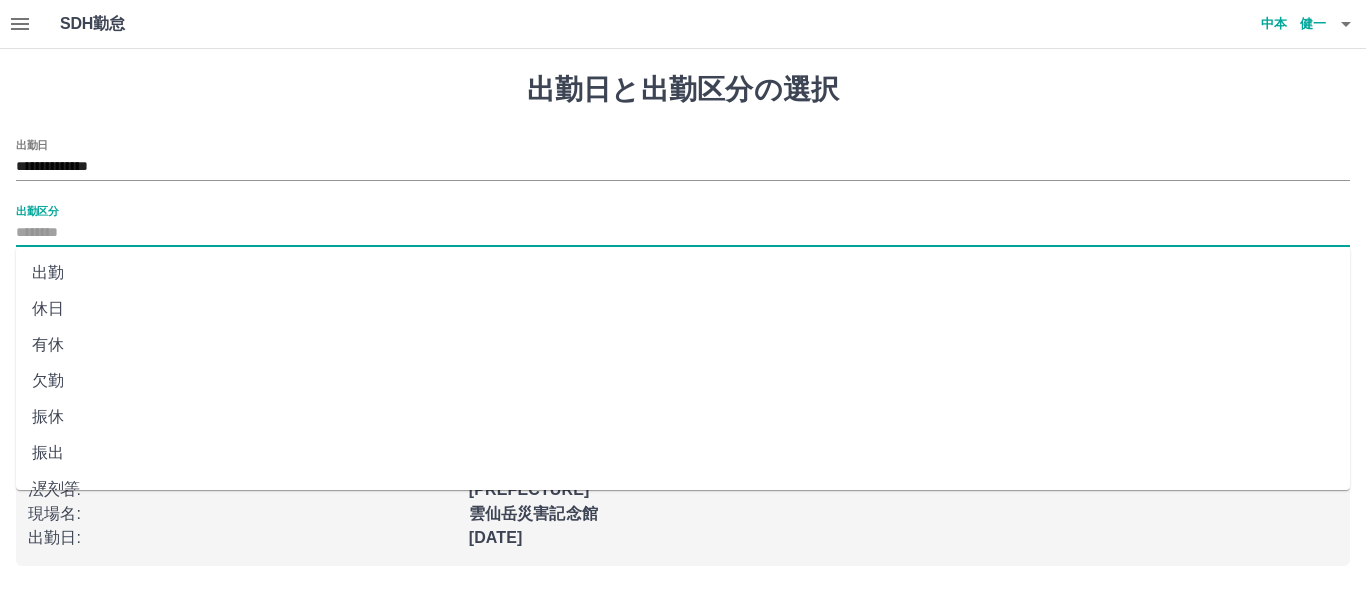 click on "出勤" at bounding box center (683, 273) 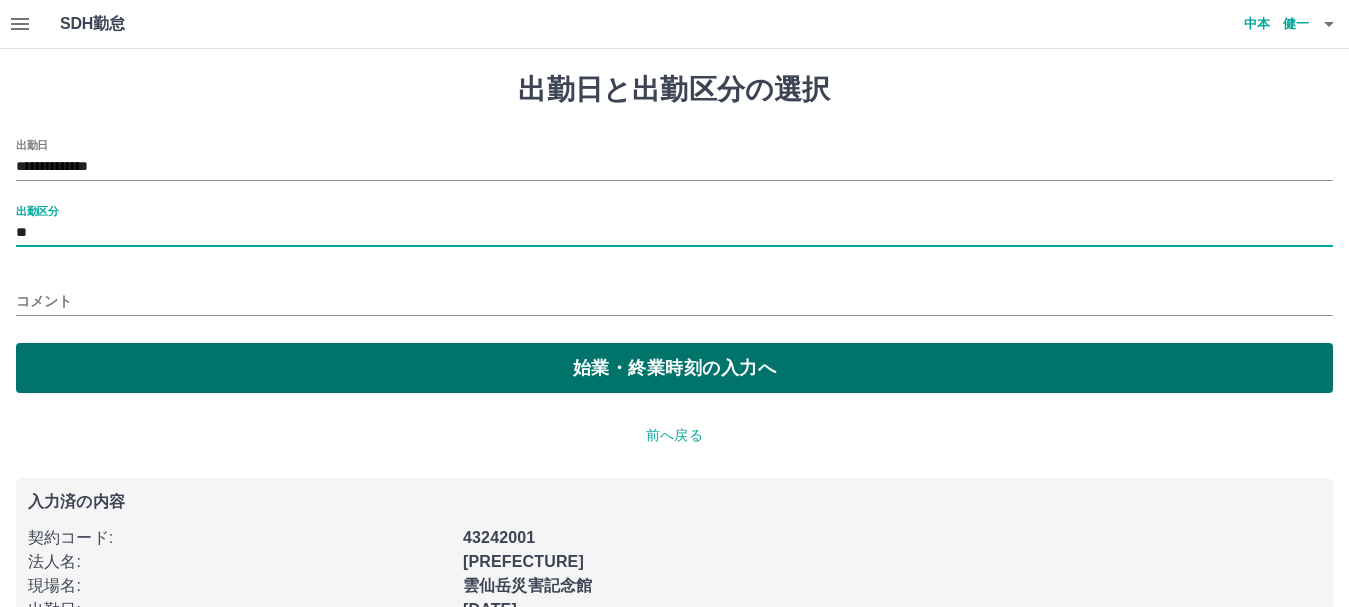 click on "始業・終業時刻の入力へ" at bounding box center (674, 368) 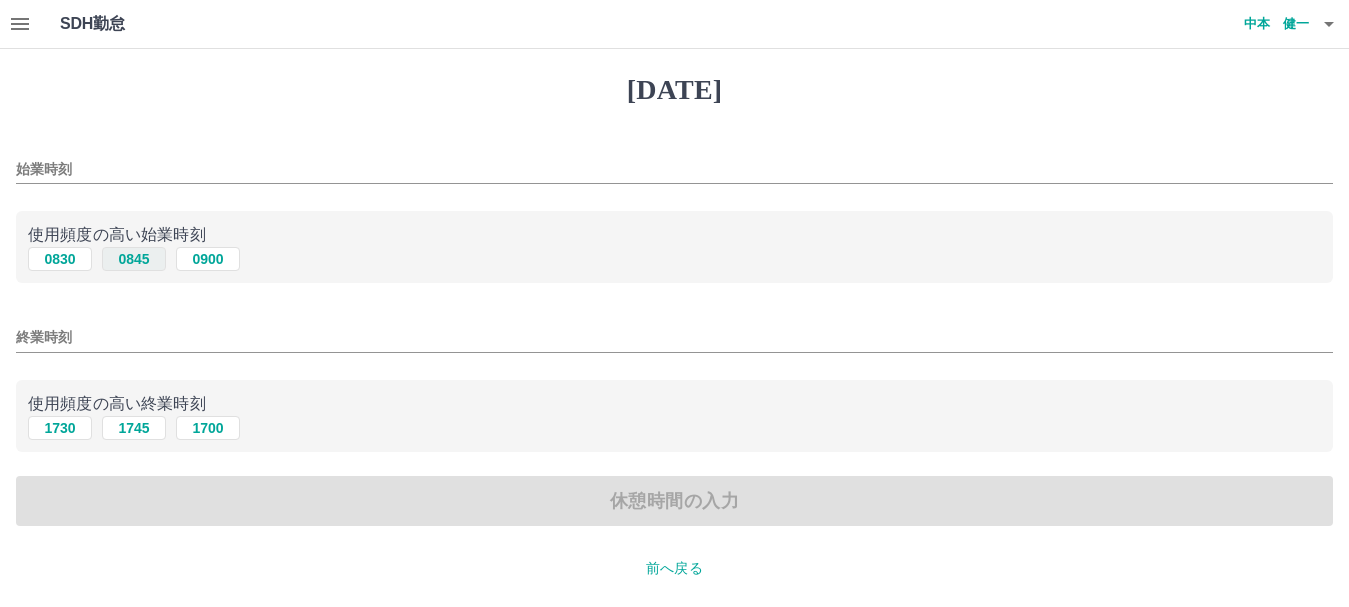 click on "0845" at bounding box center (134, 259) 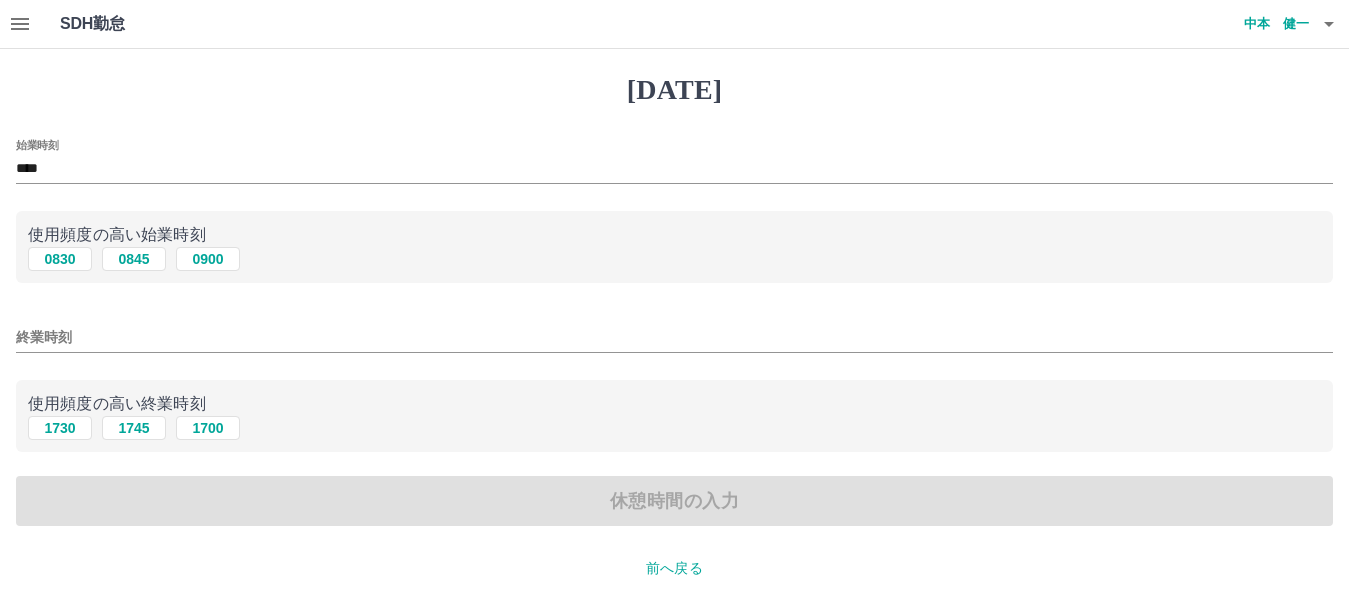 drag, startPoint x: 60, startPoint y: 422, endPoint x: 81, endPoint y: 415, distance: 22.135944 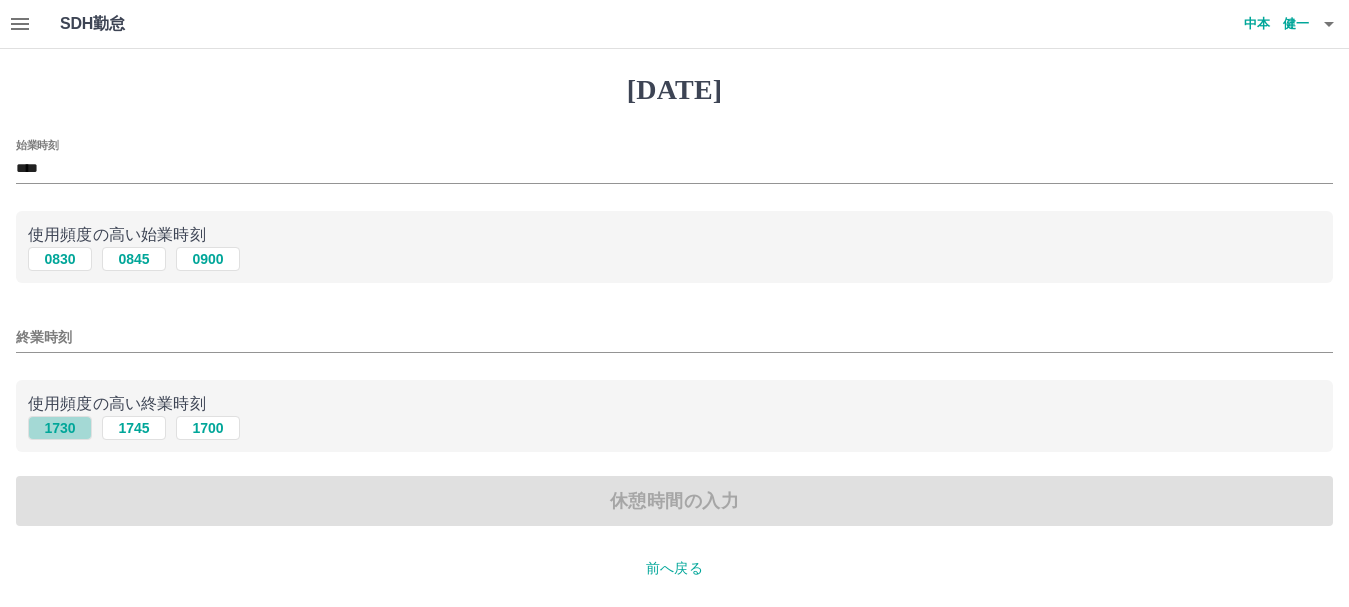 click on "1730" at bounding box center (60, 428) 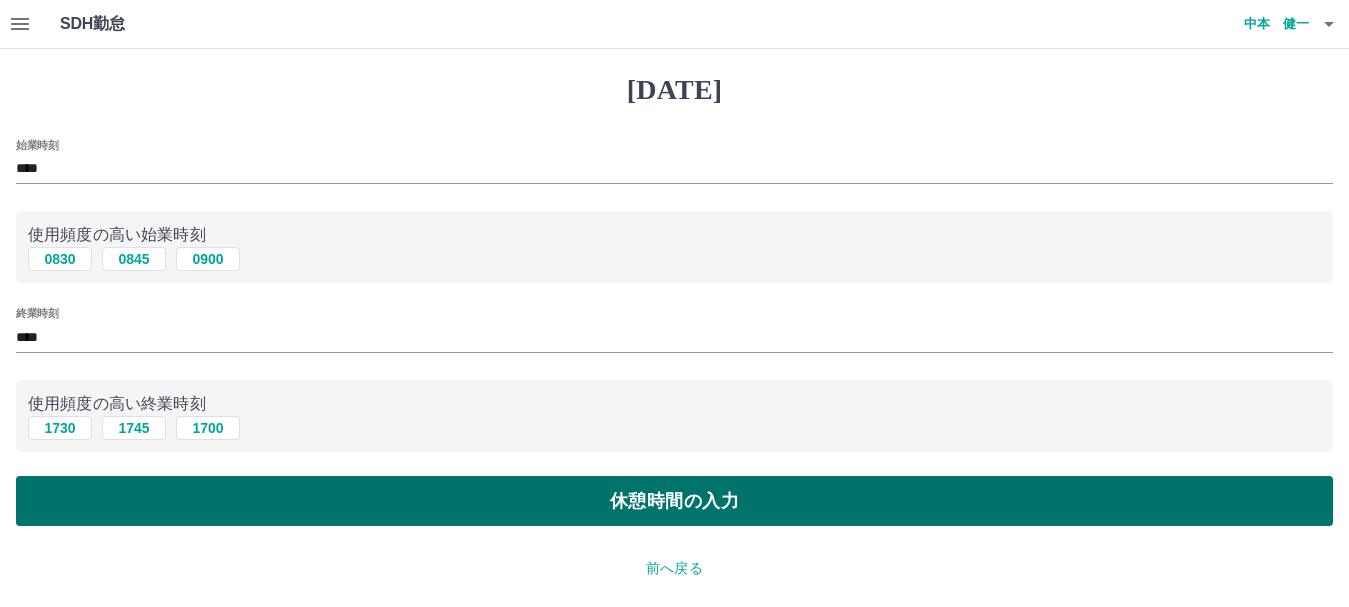 click on "休憩時間の入力" at bounding box center (674, 501) 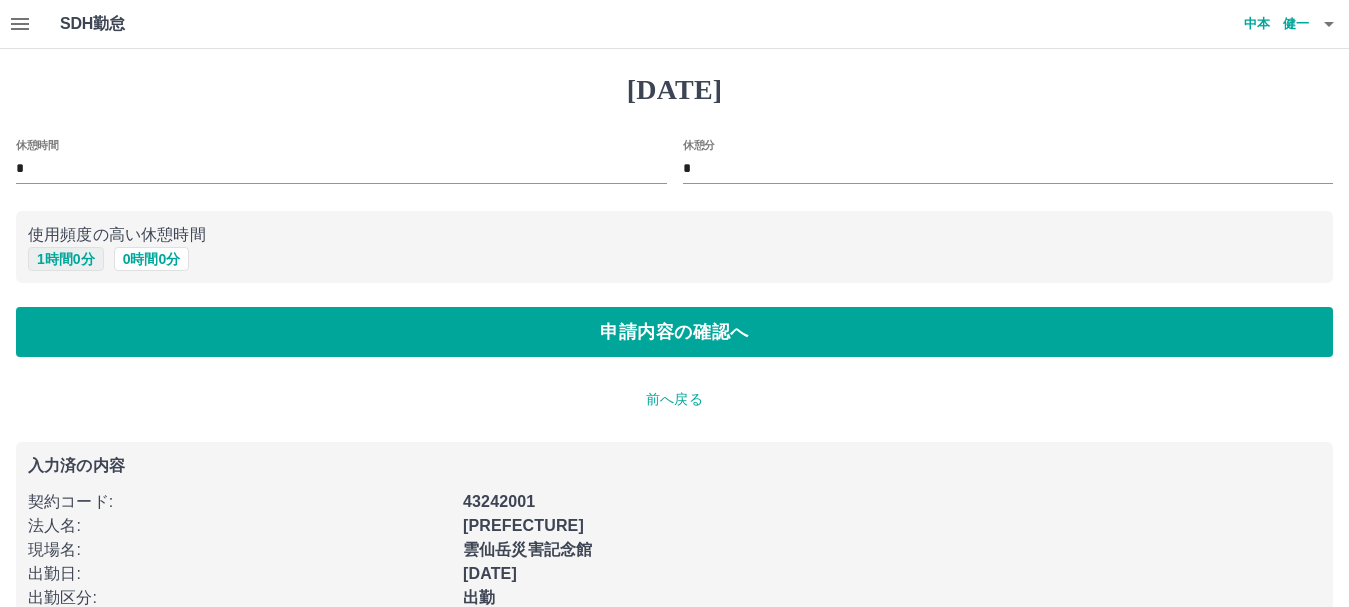 click on "1 時間 0 分" at bounding box center (66, 259) 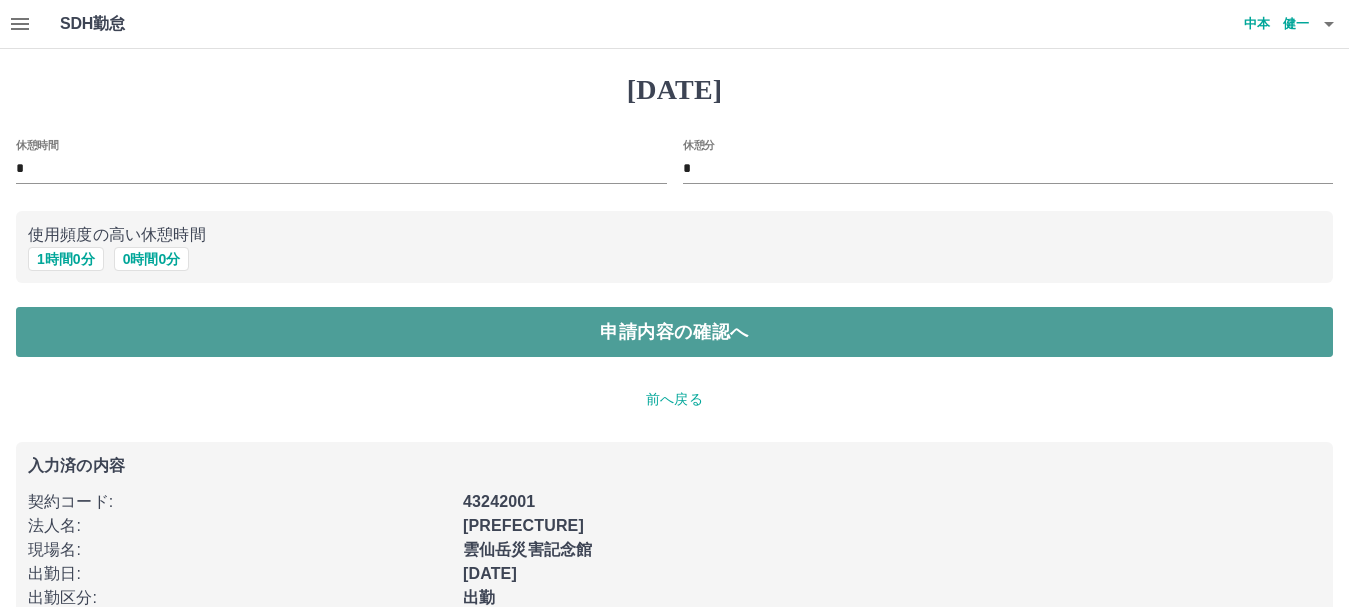 click on "申請内容の確認へ" at bounding box center [674, 332] 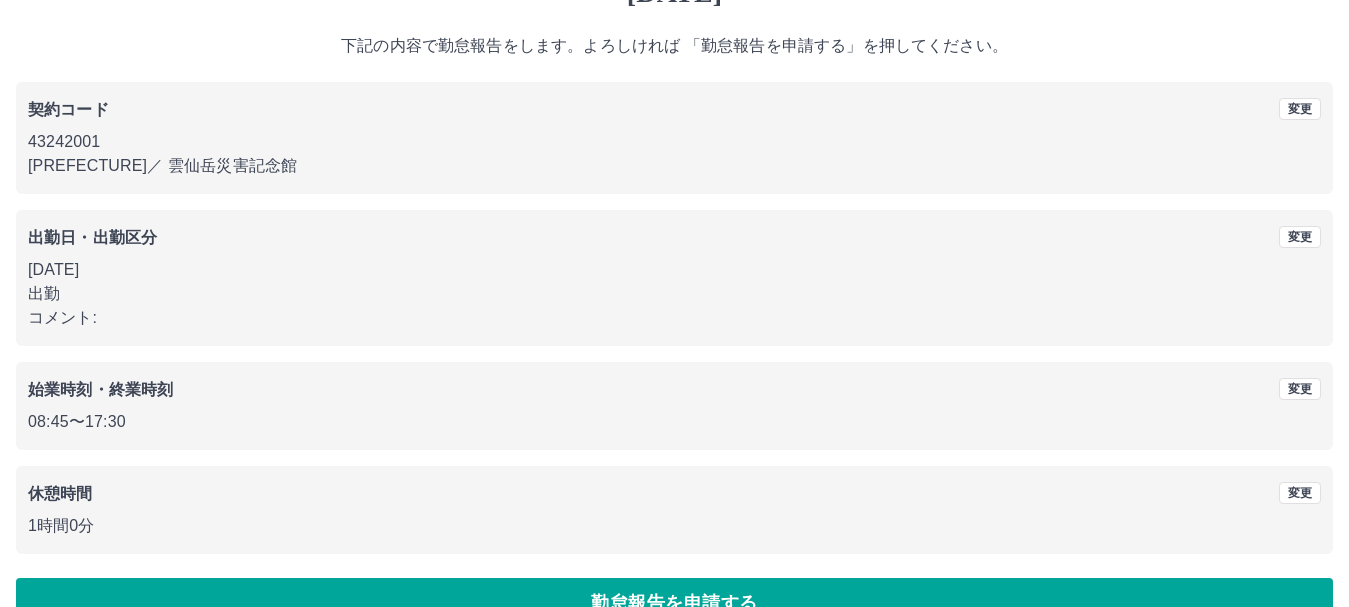 scroll, scrollTop: 142, scrollLeft: 0, axis: vertical 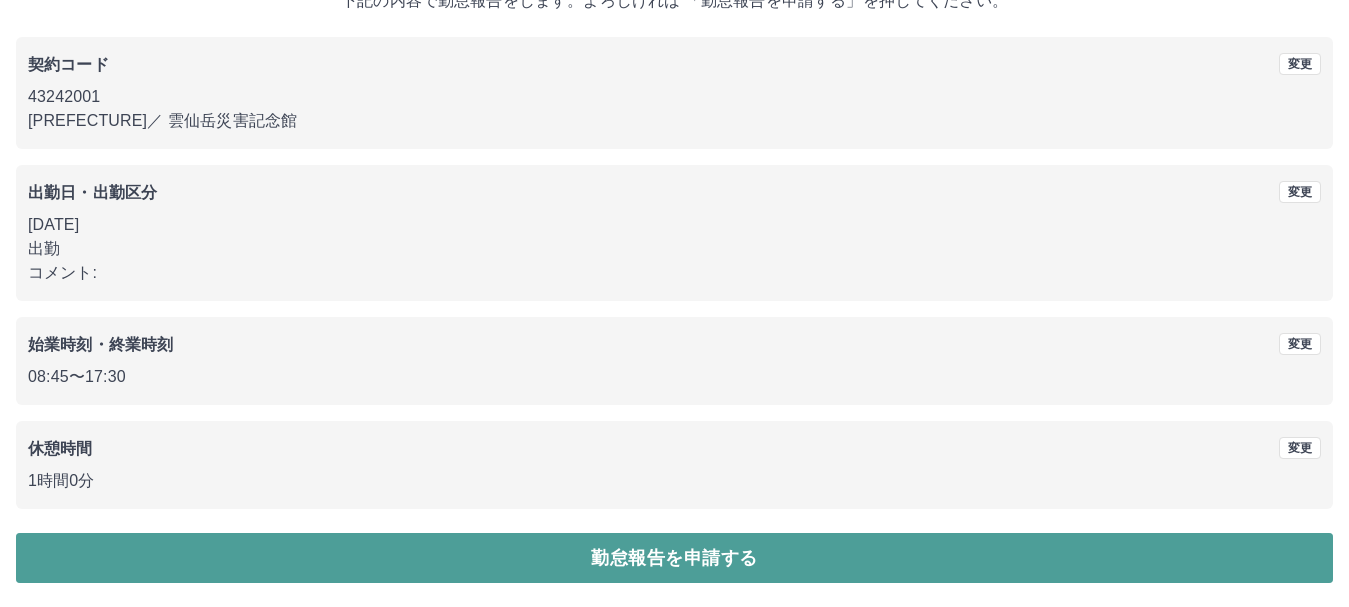 click on "勤怠報告を申請する" at bounding box center [674, 558] 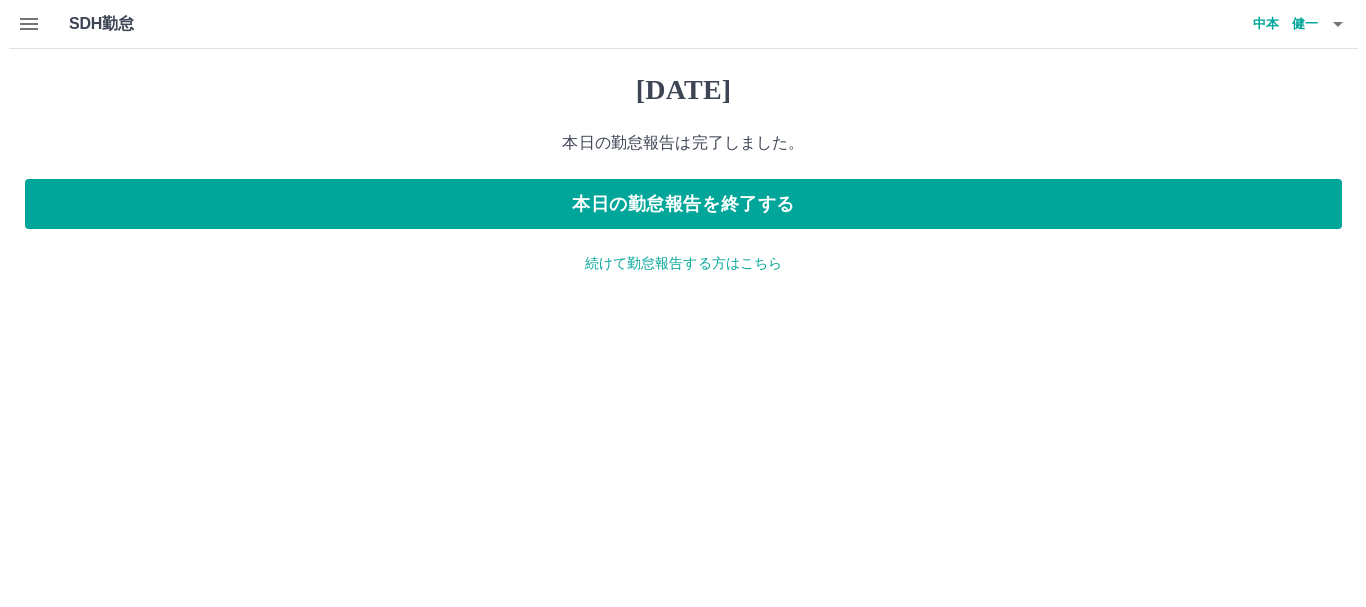 scroll, scrollTop: 0, scrollLeft: 0, axis: both 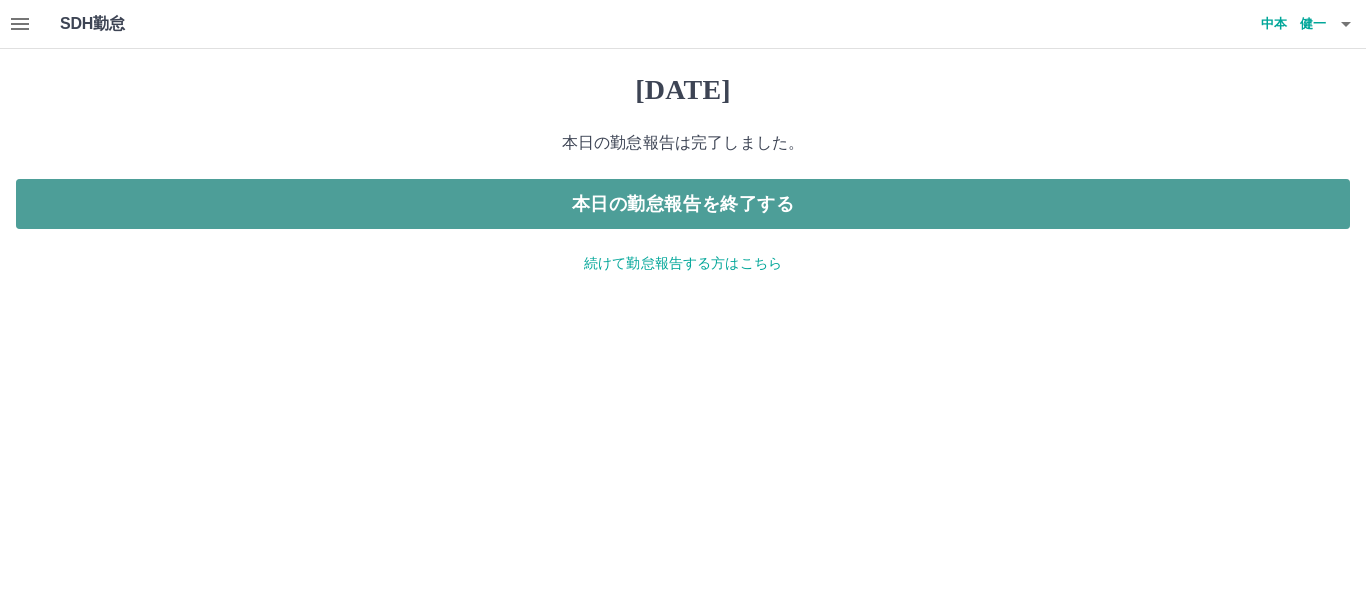 drag, startPoint x: 313, startPoint y: 218, endPoint x: 296, endPoint y: 202, distance: 23.345236 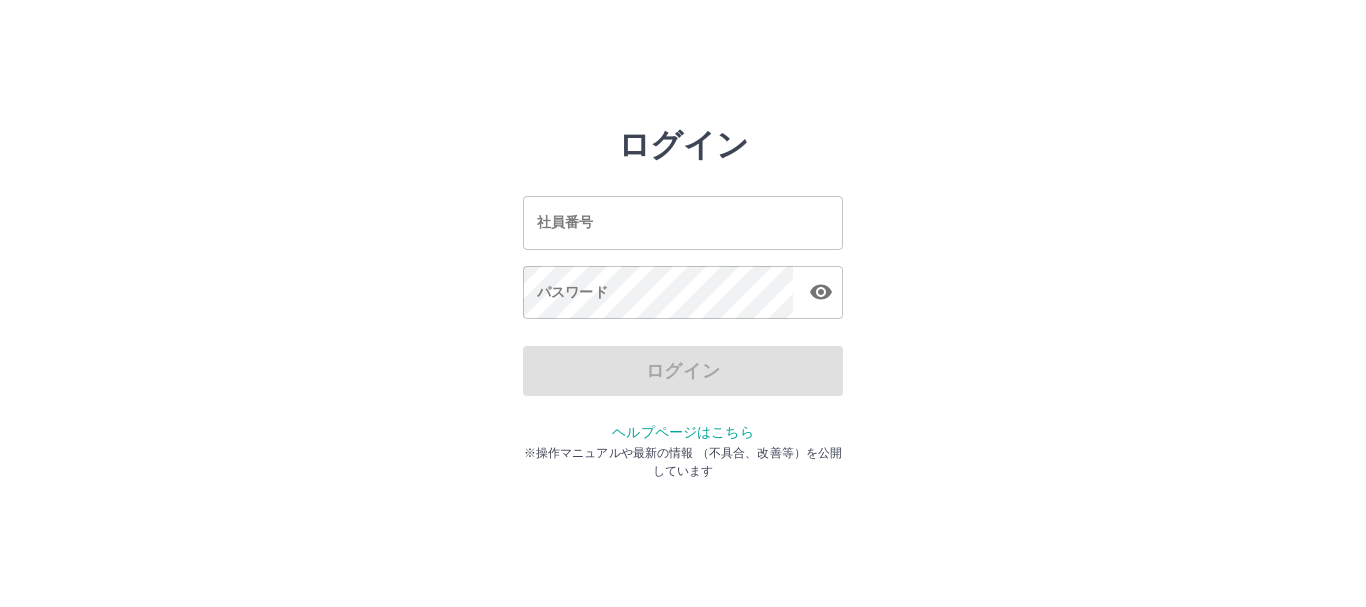 scroll, scrollTop: 0, scrollLeft: 0, axis: both 